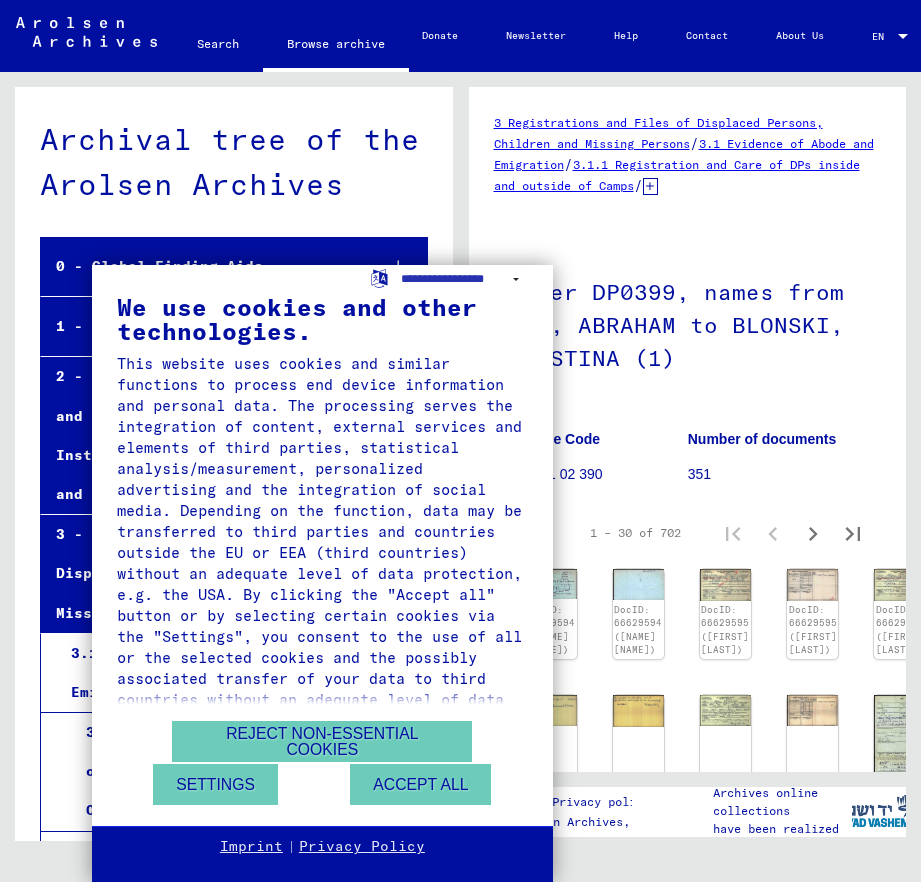 scroll, scrollTop: 0, scrollLeft: 0, axis: both 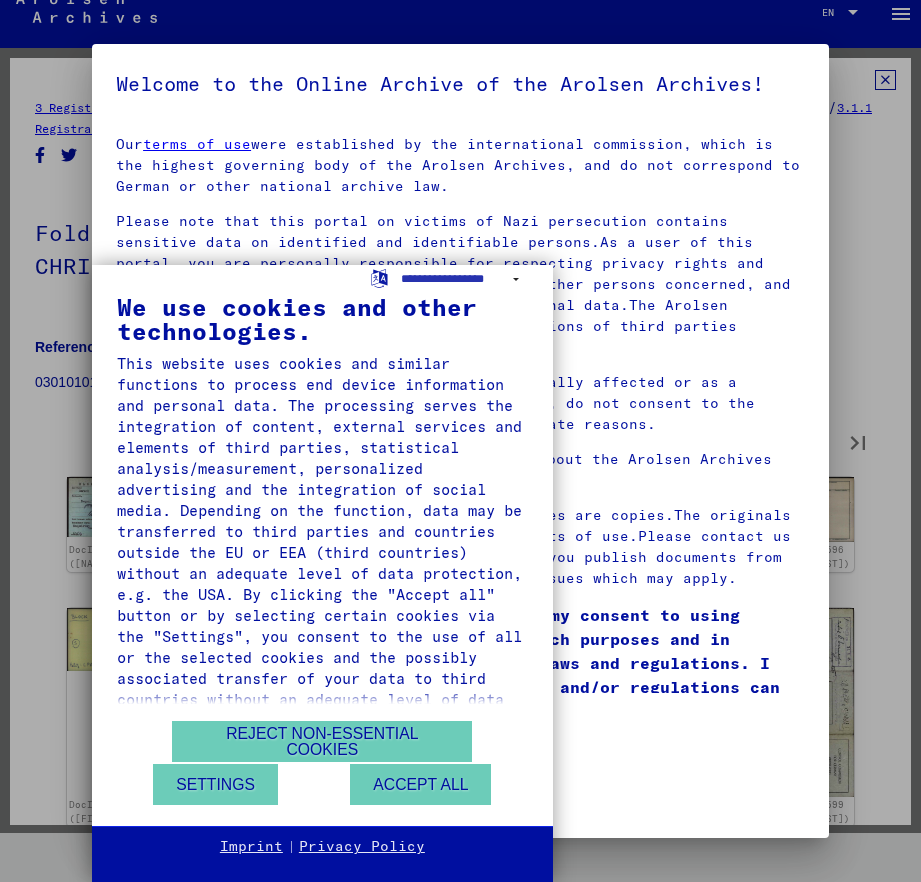 type on "*" 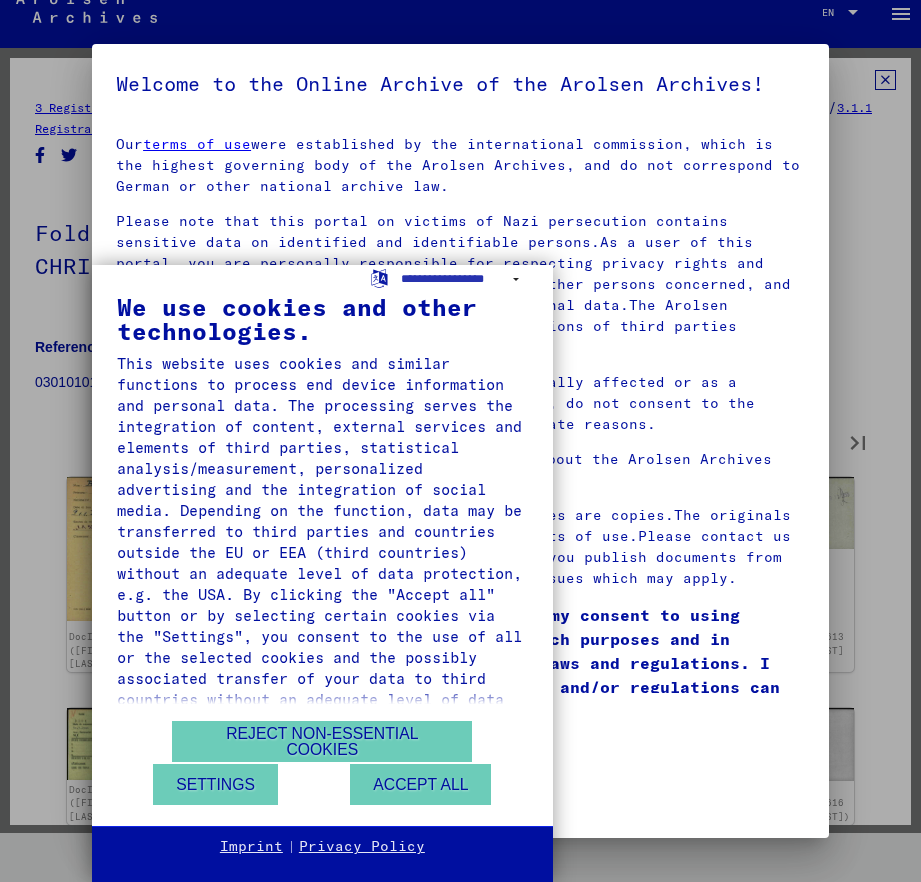 type on "*" 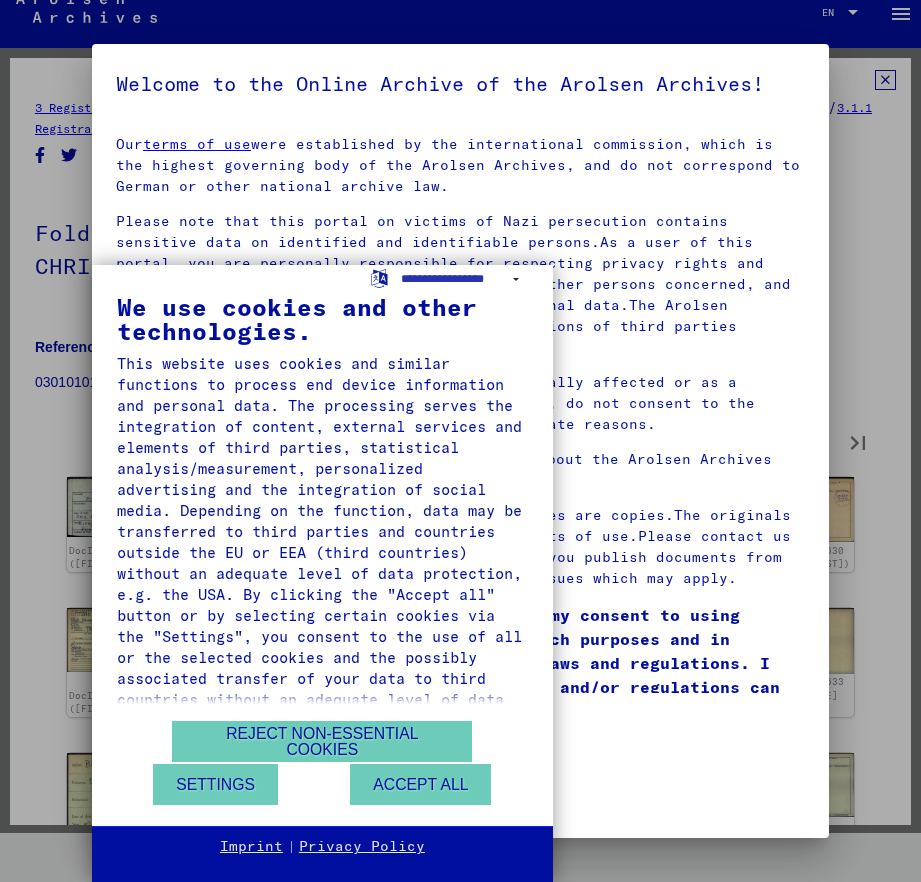 type on "*" 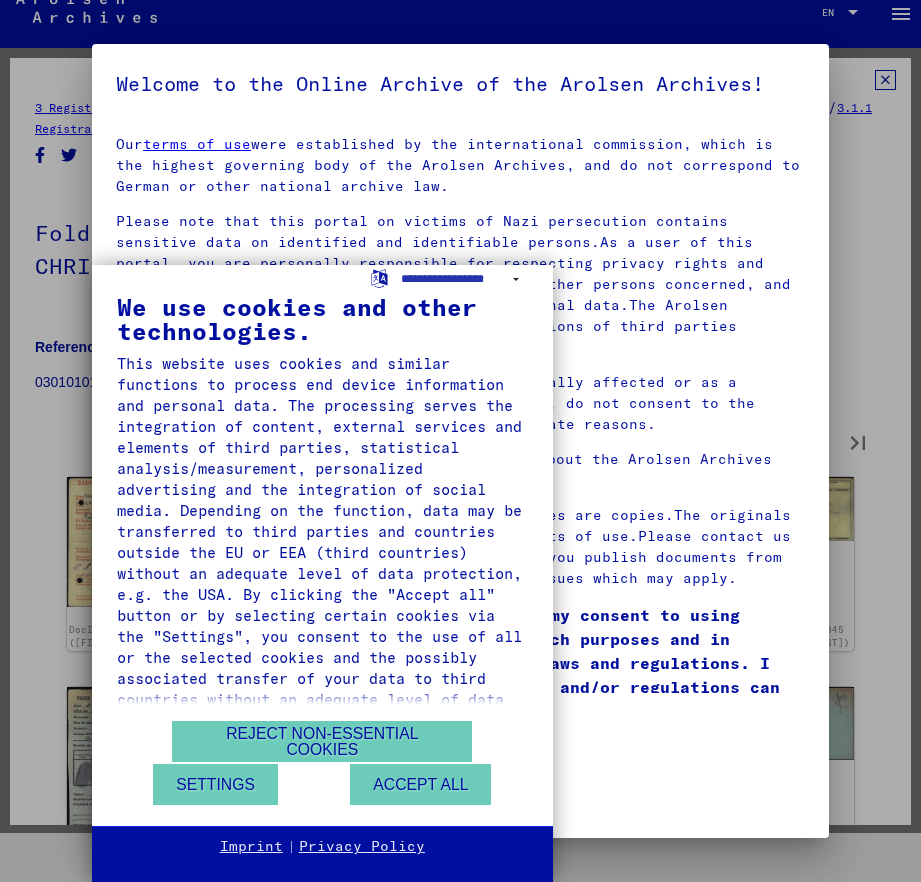 type on "*" 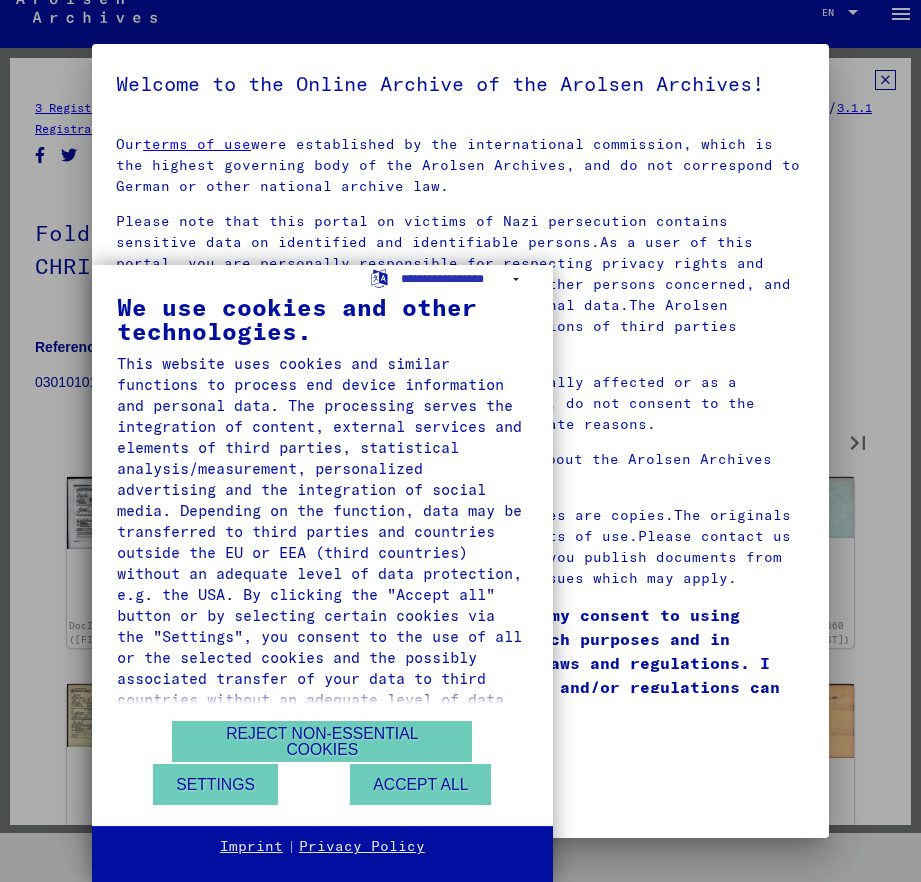 type on "*" 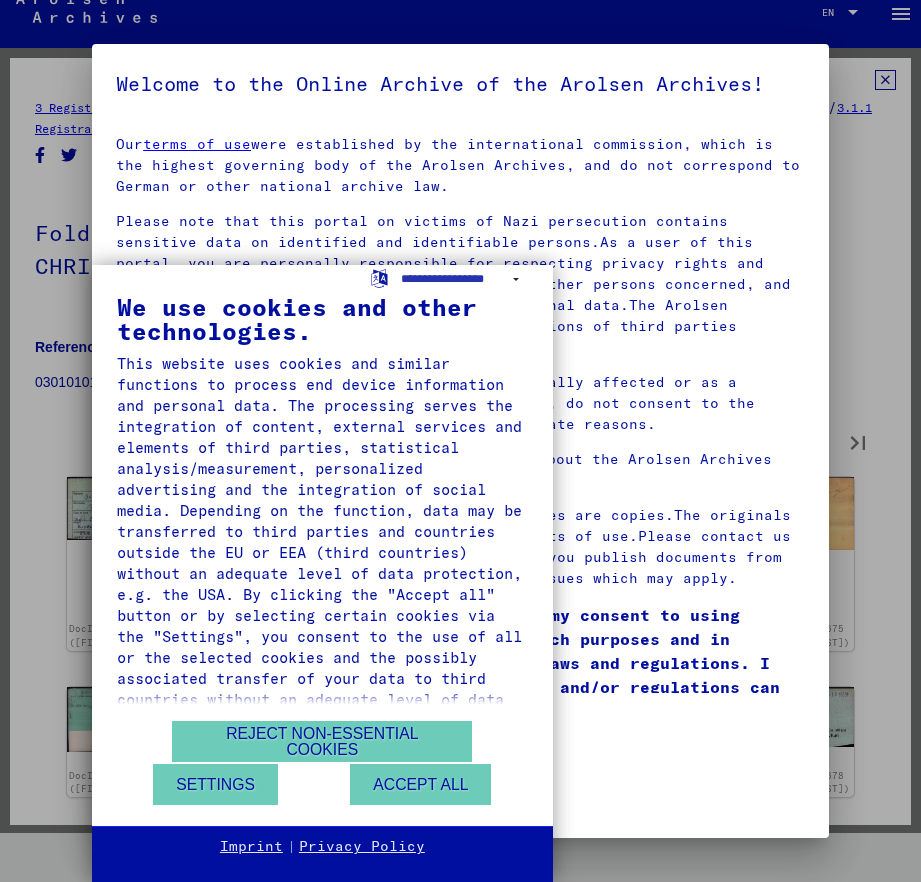 type on "*" 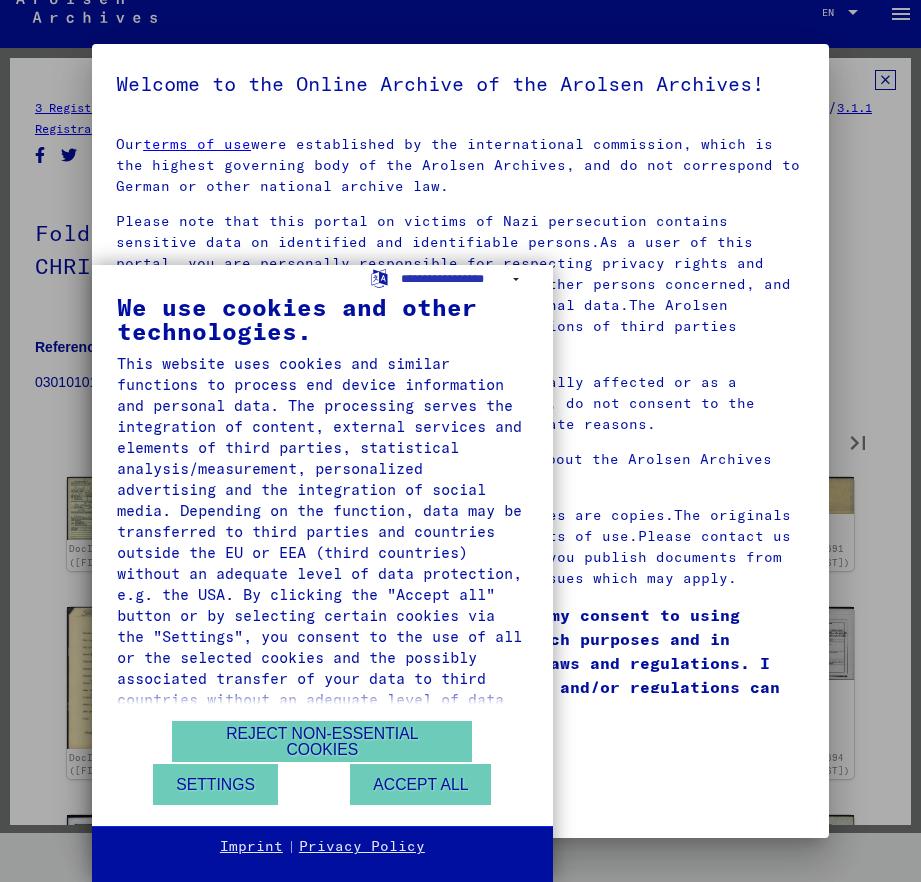 type on "*" 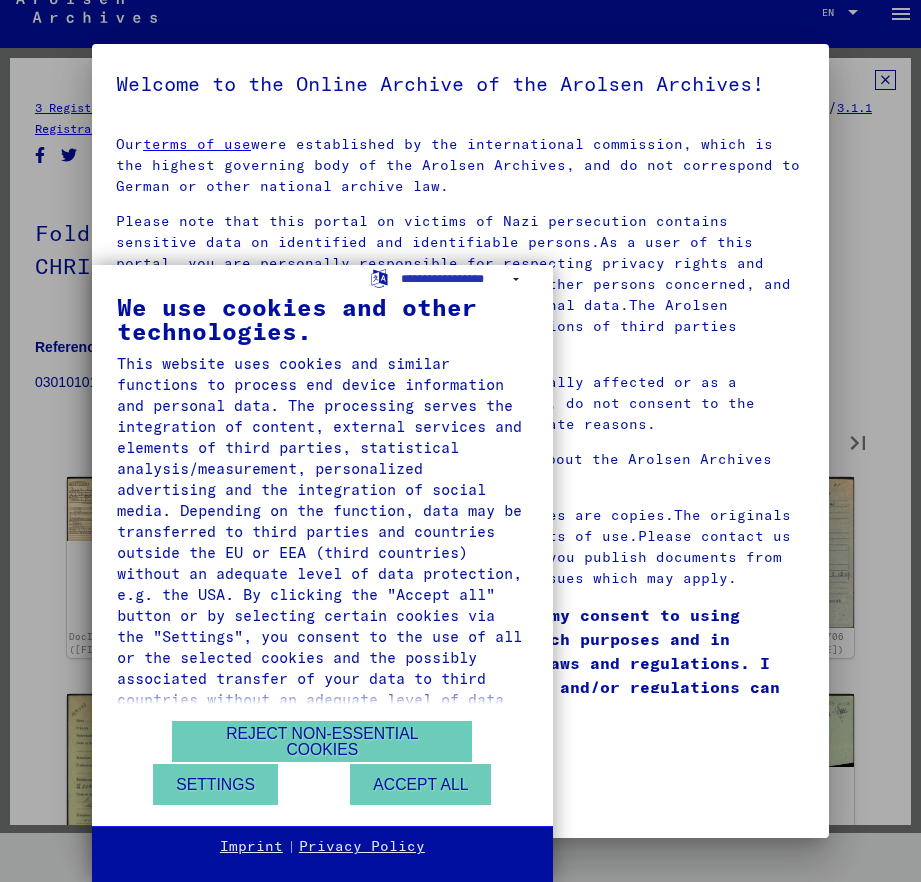 type on "*" 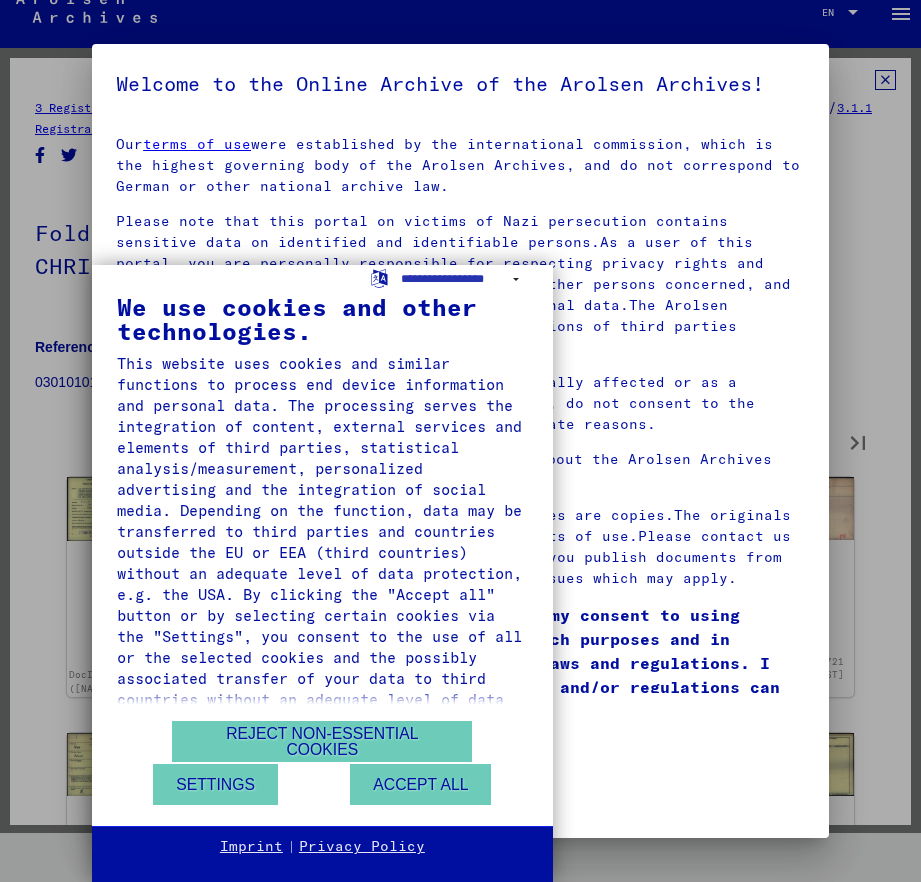 type on "**" 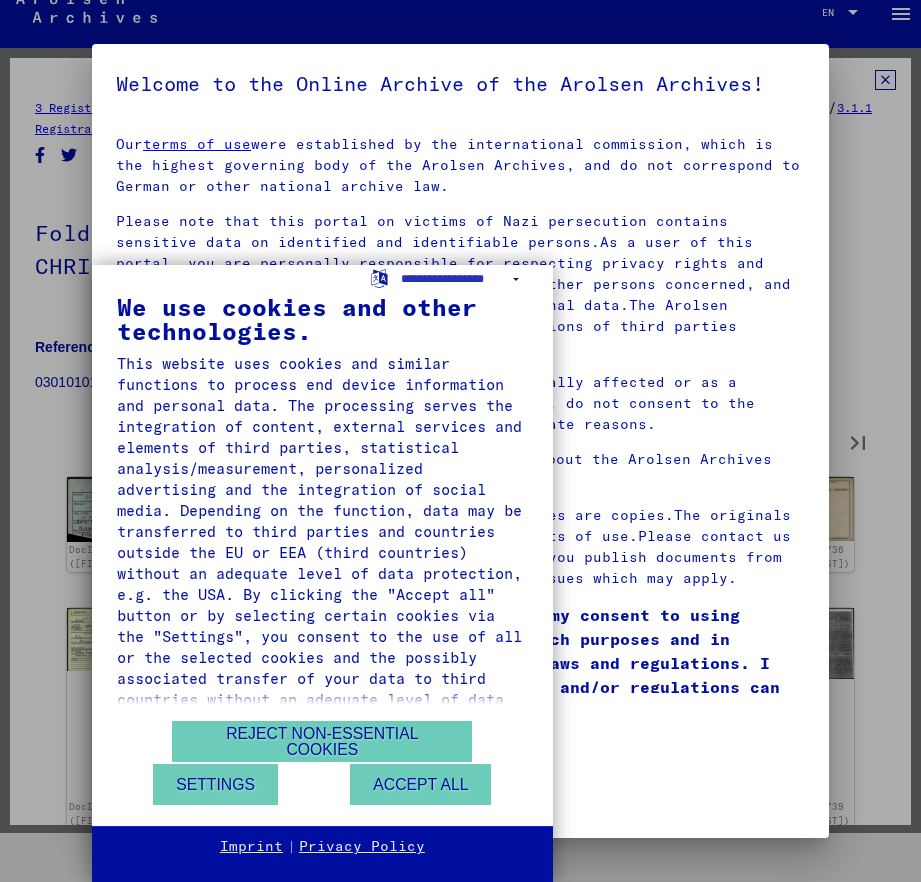 type on "**" 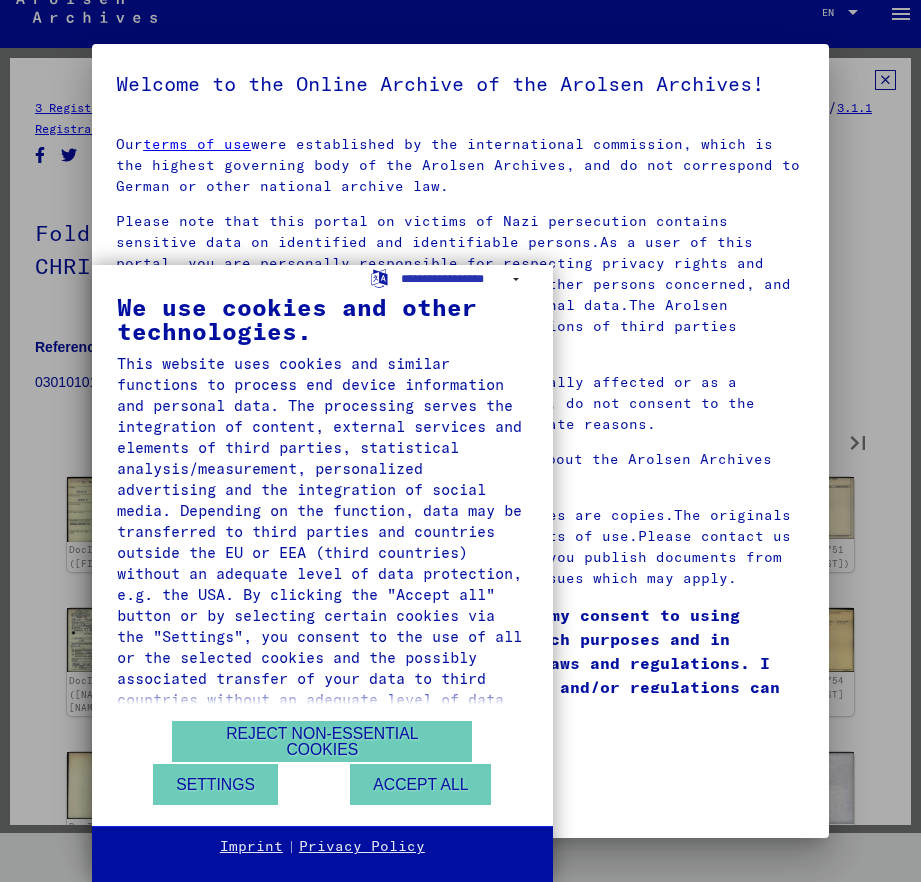 type on "**" 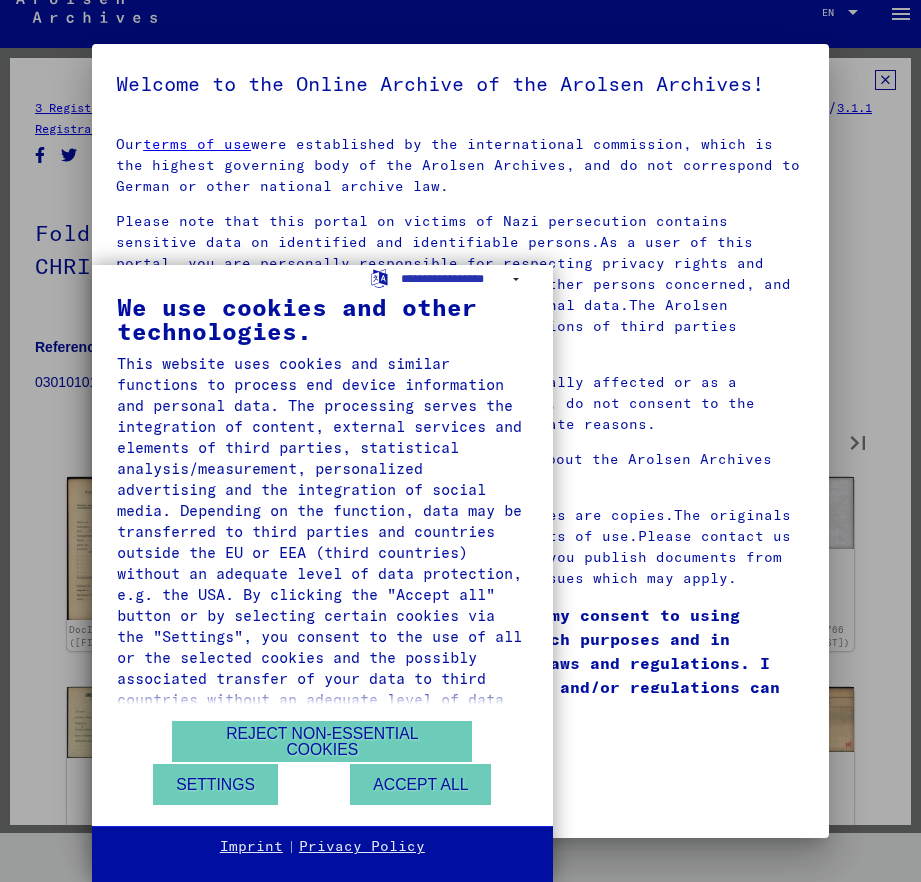 type on "**" 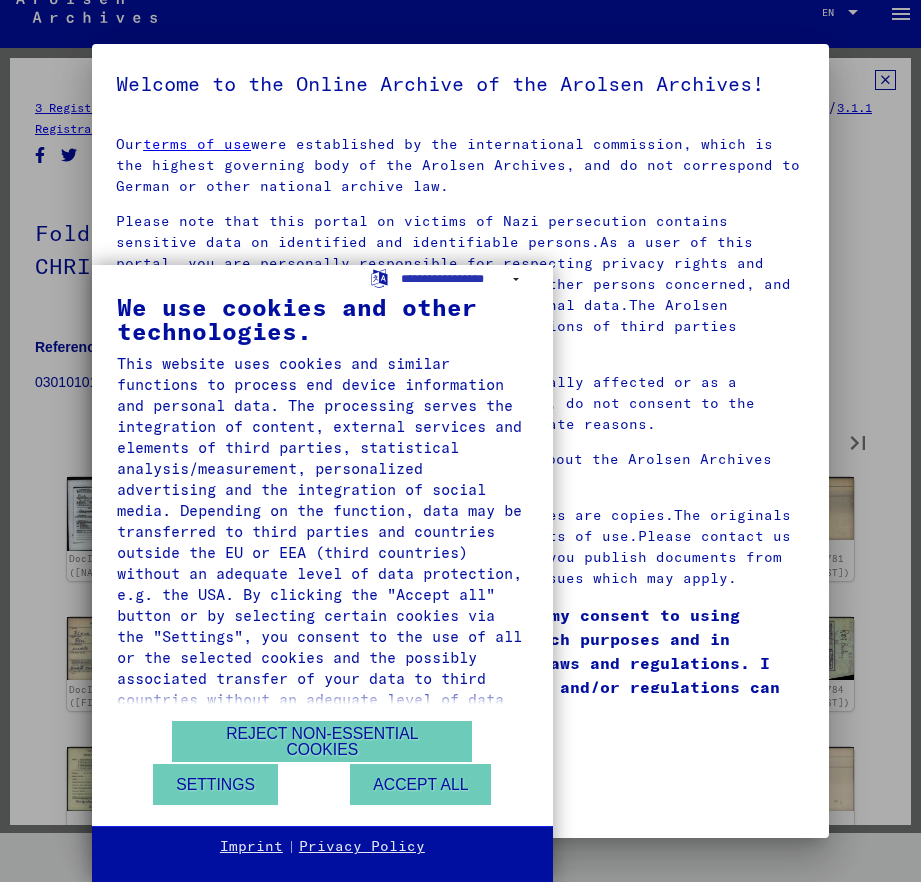 type on "**" 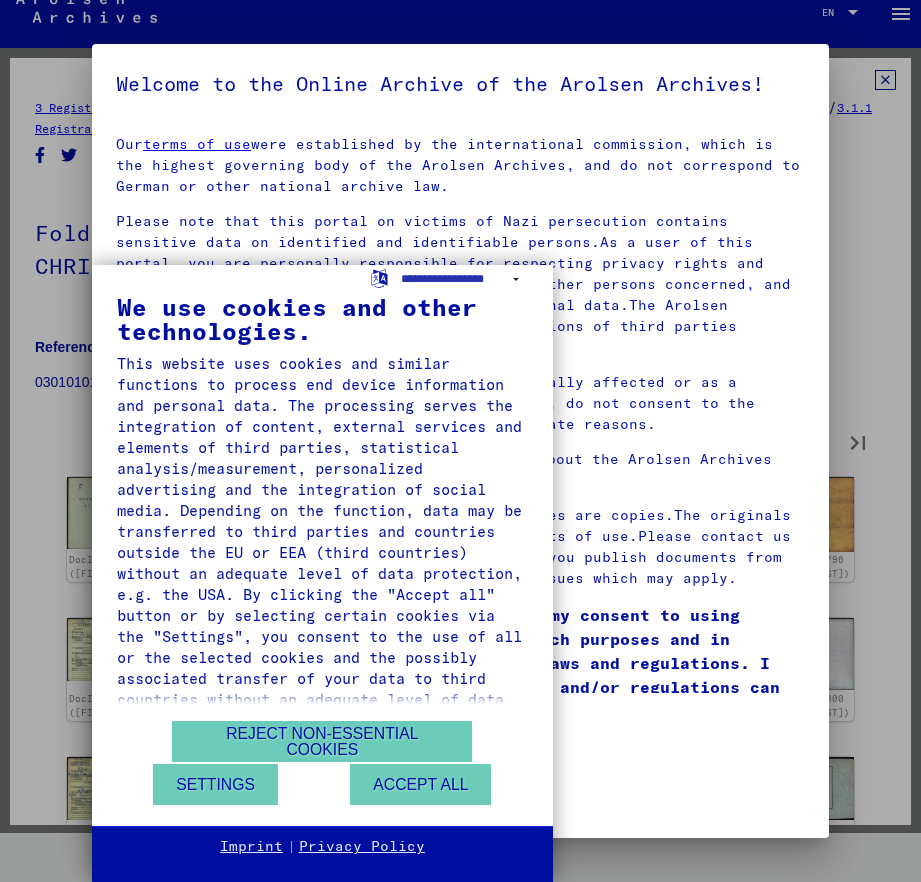 type on "**" 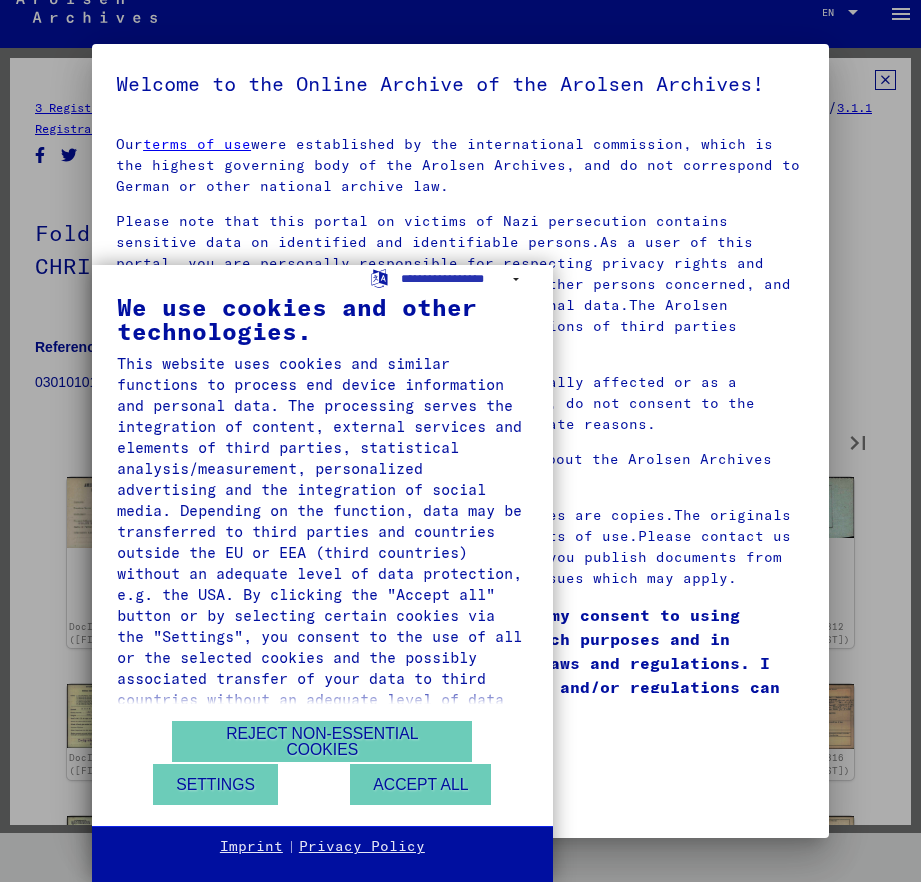 type on "**" 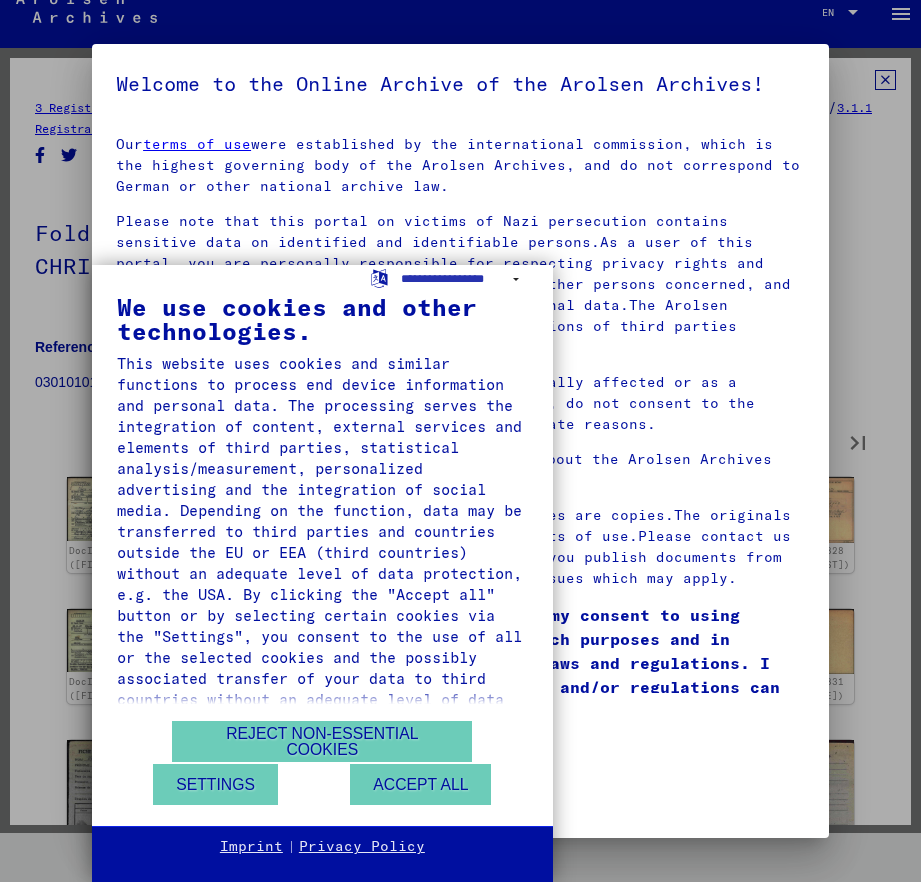 type on "**" 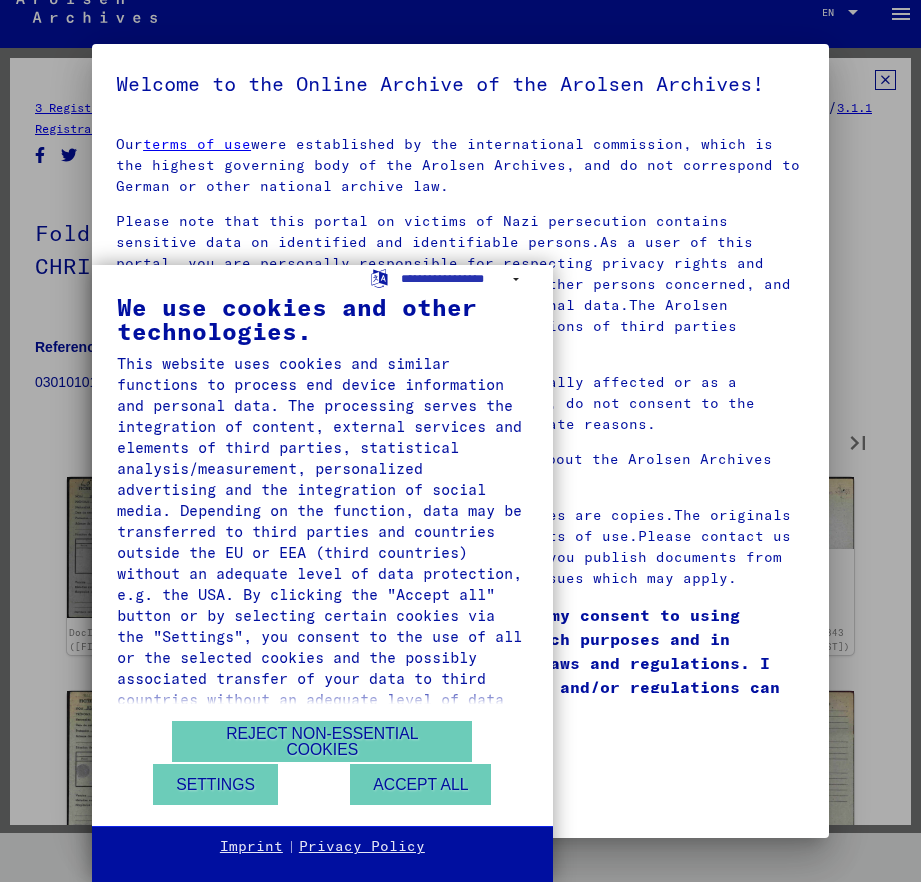 type on "**" 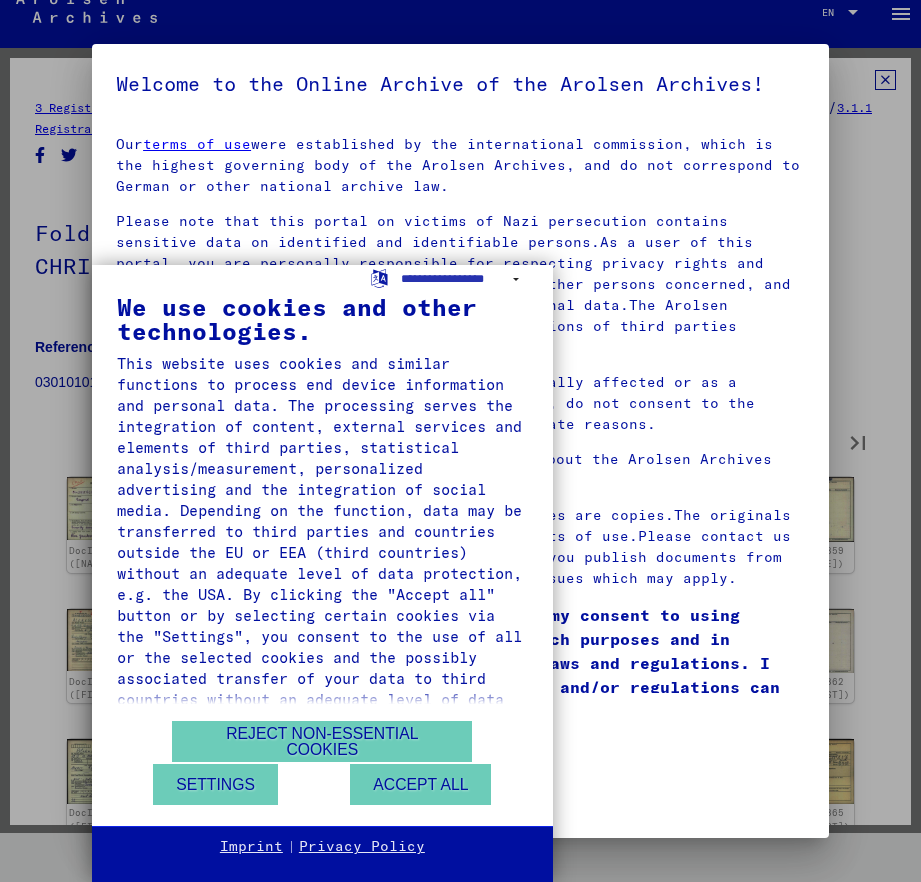 type on "**" 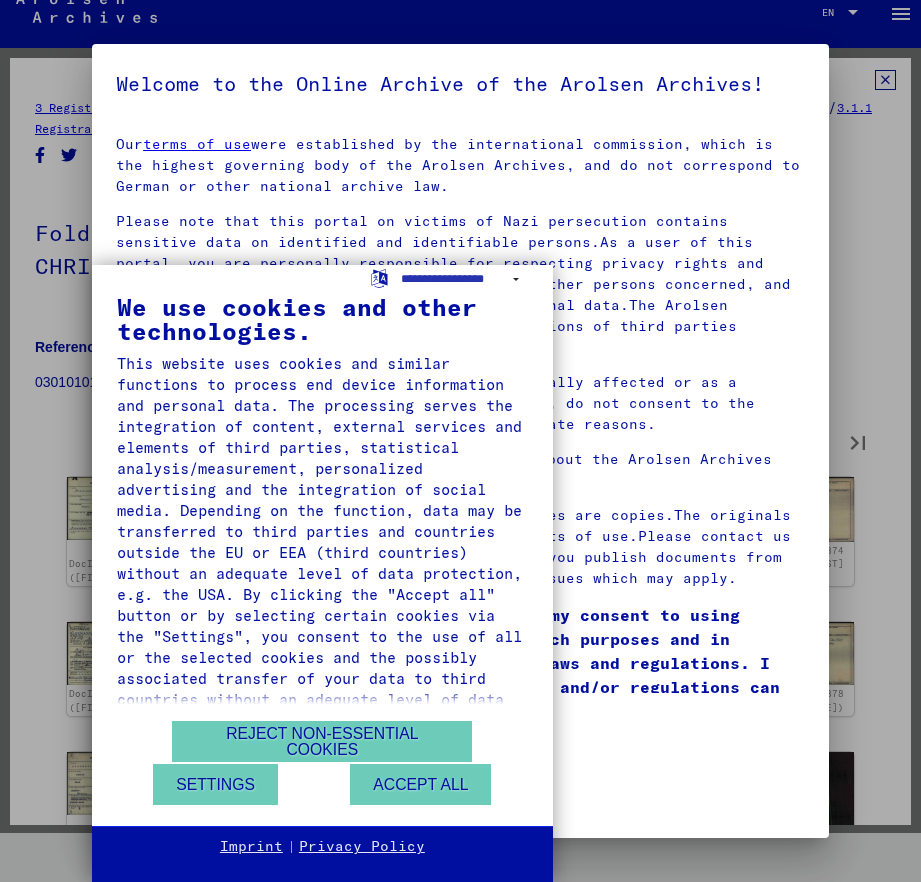 type on "**" 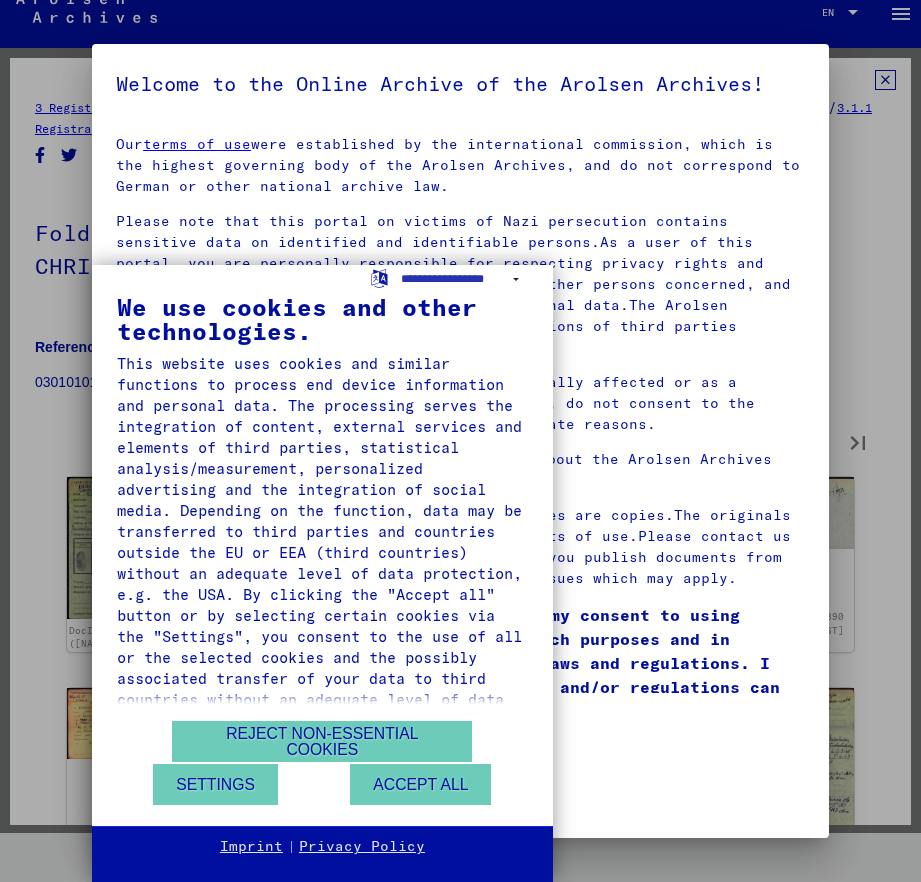 type on "**" 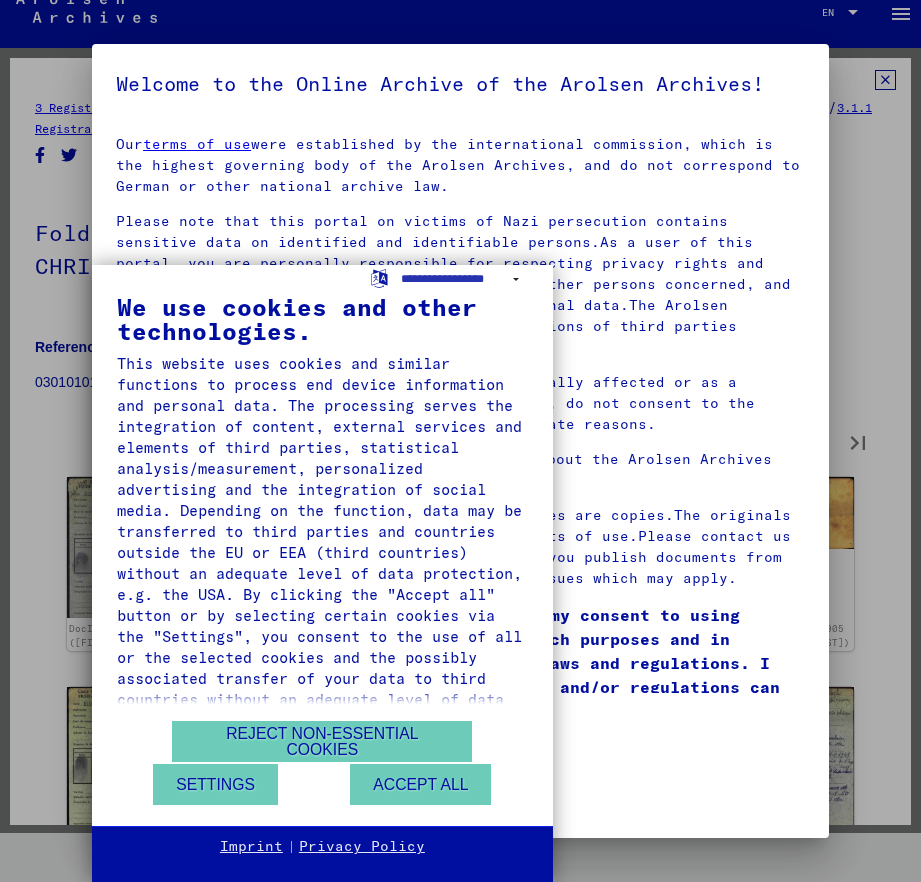 type on "**" 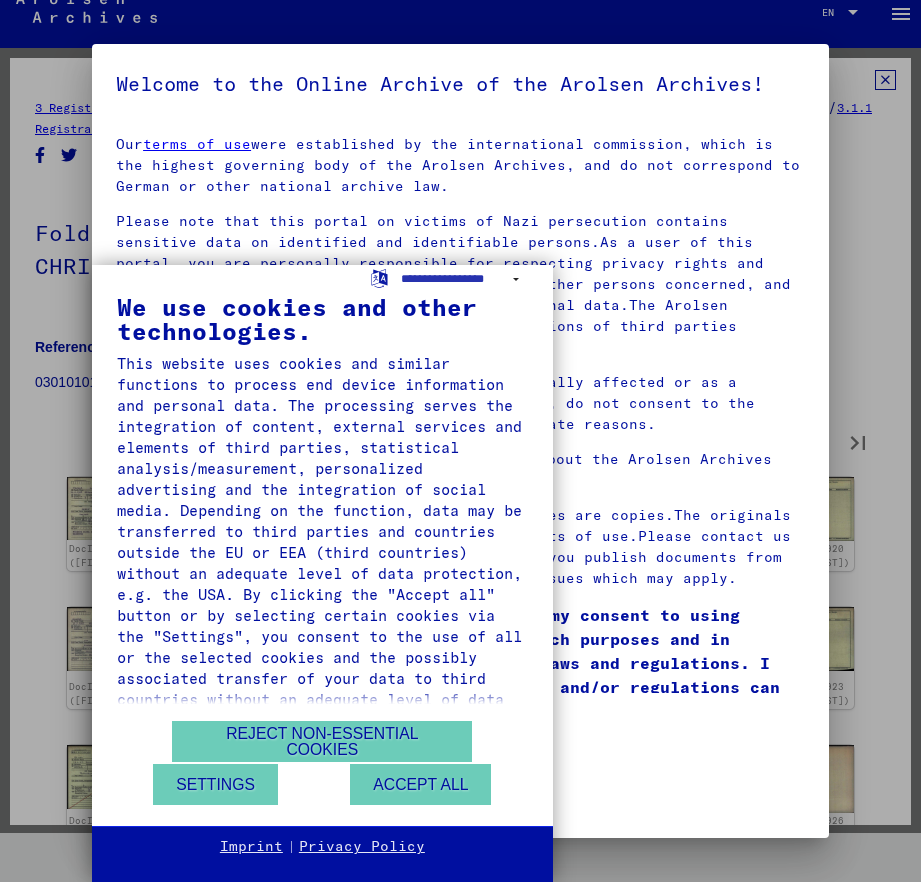type on "**" 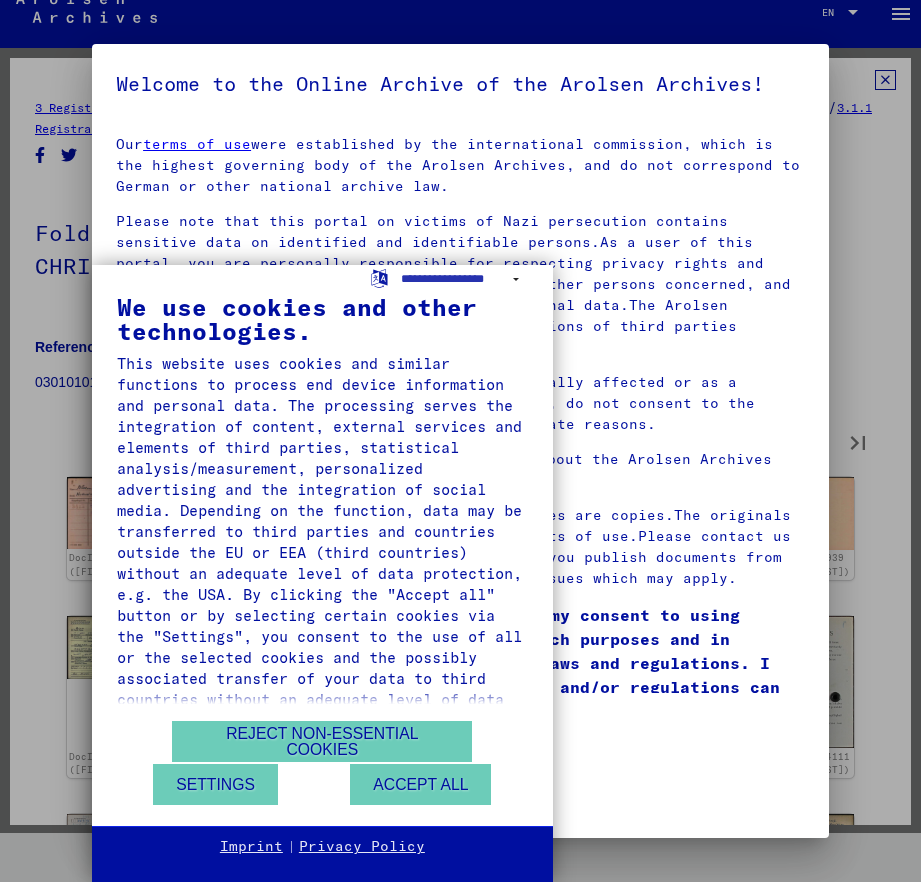 type on "**" 